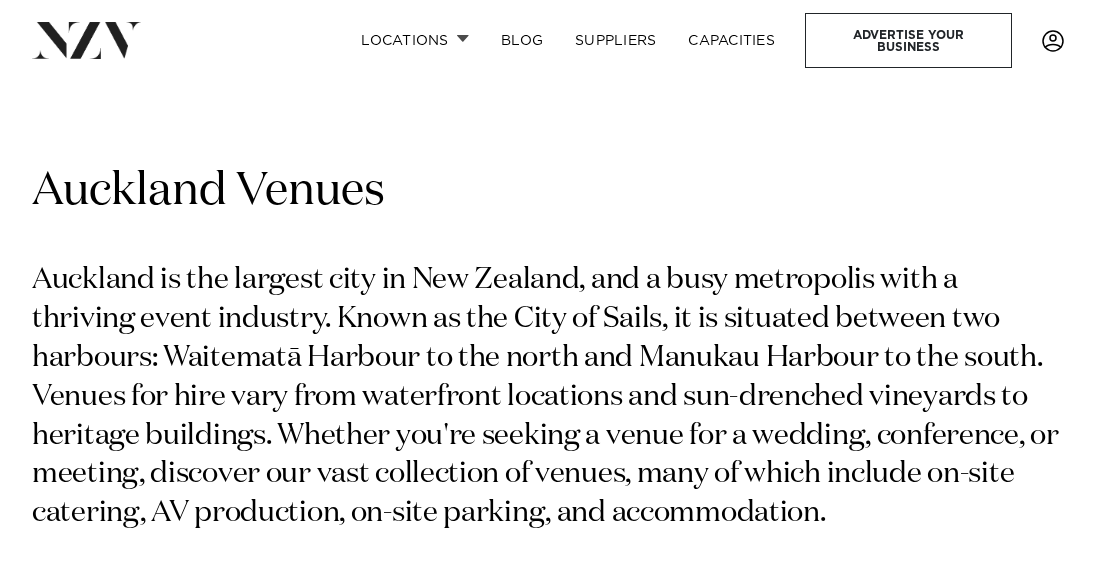 scroll, scrollTop: 0, scrollLeft: 0, axis: both 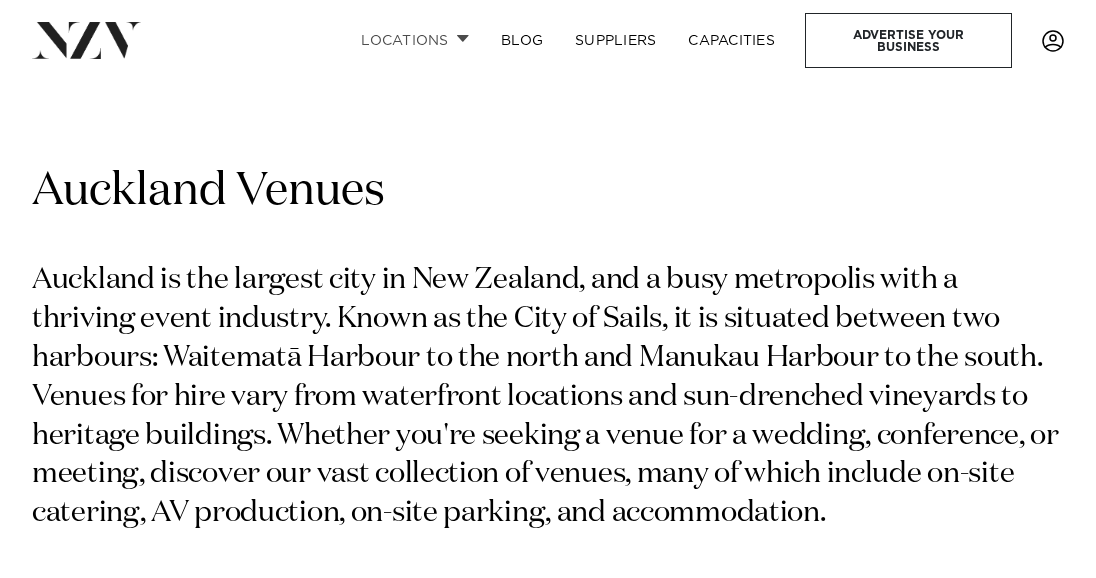 click on "Locations" at bounding box center [415, 40] 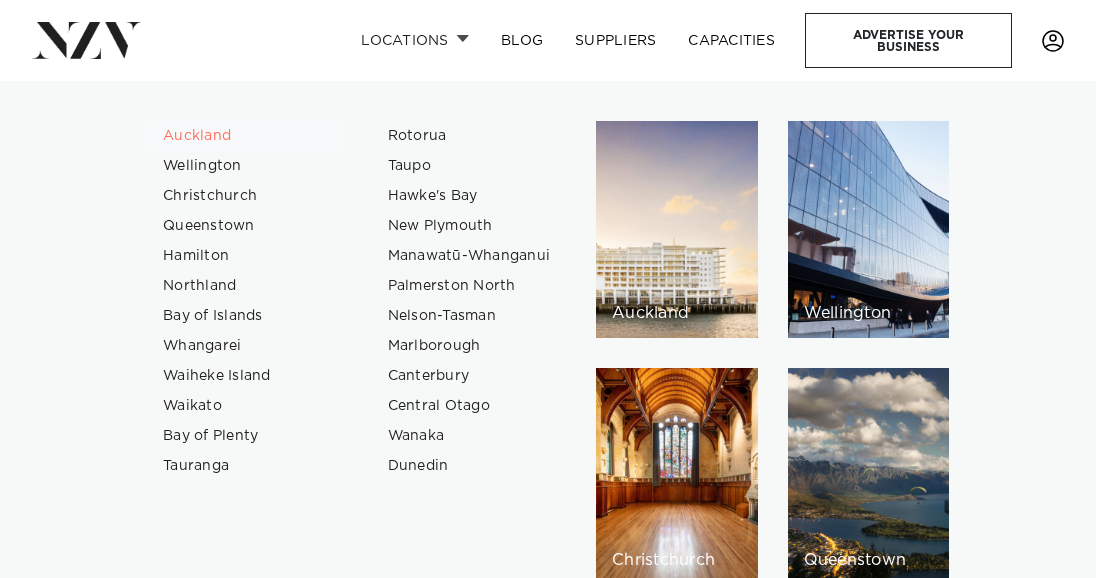 click on "Auckland" at bounding box center [244, 136] 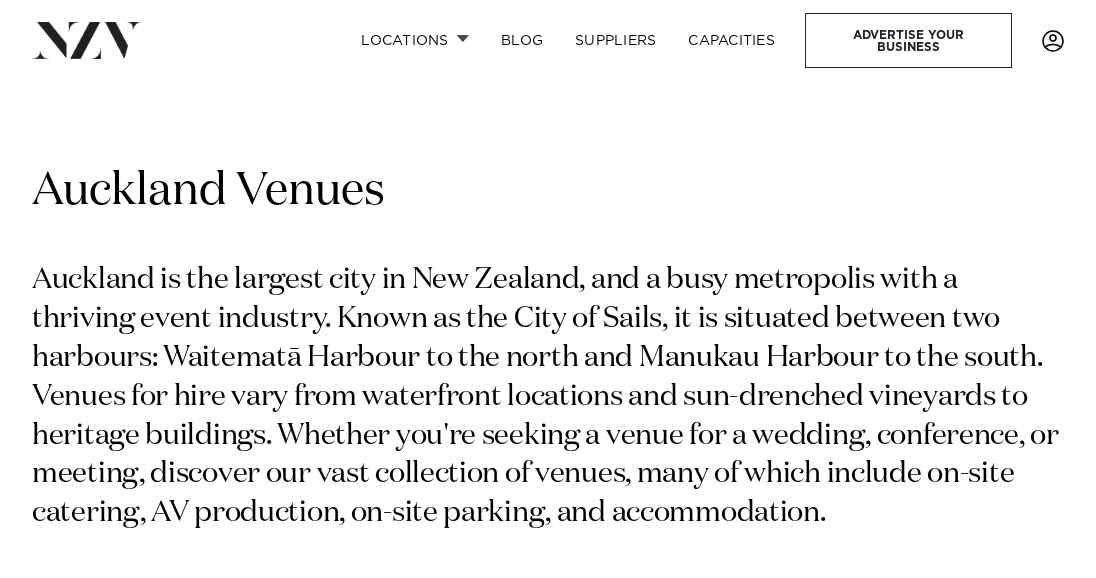 scroll, scrollTop: 0, scrollLeft: 0, axis: both 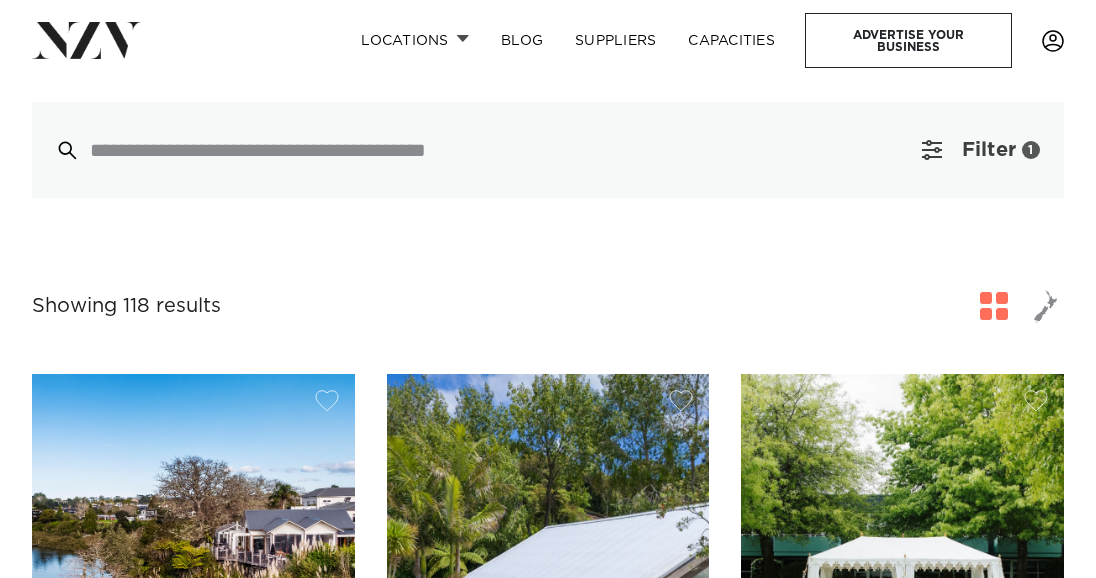 click on "Filter 1" at bounding box center (981, 150) 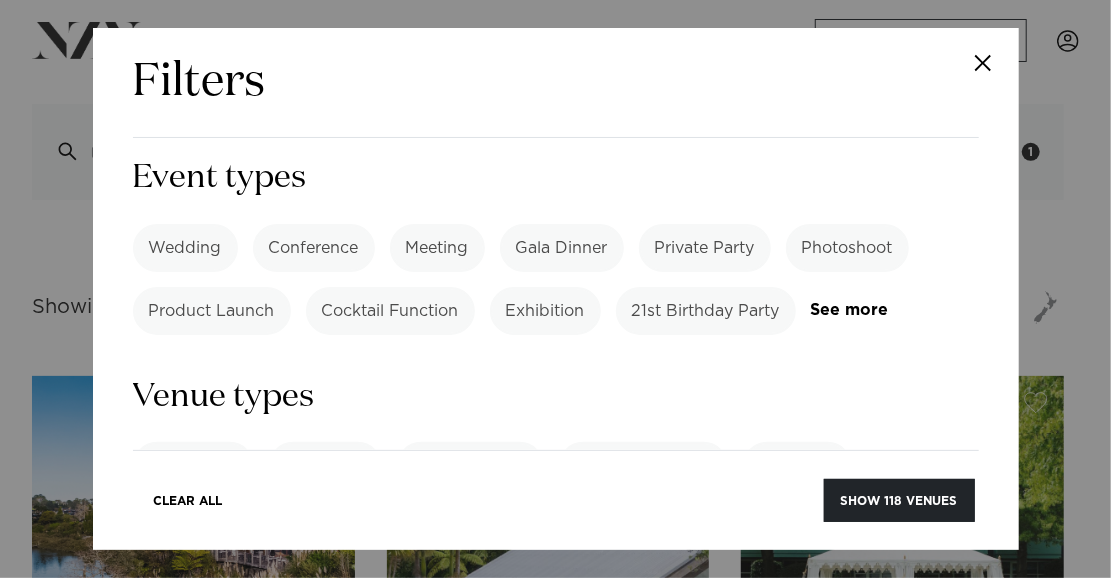 scroll, scrollTop: 743, scrollLeft: 0, axis: vertical 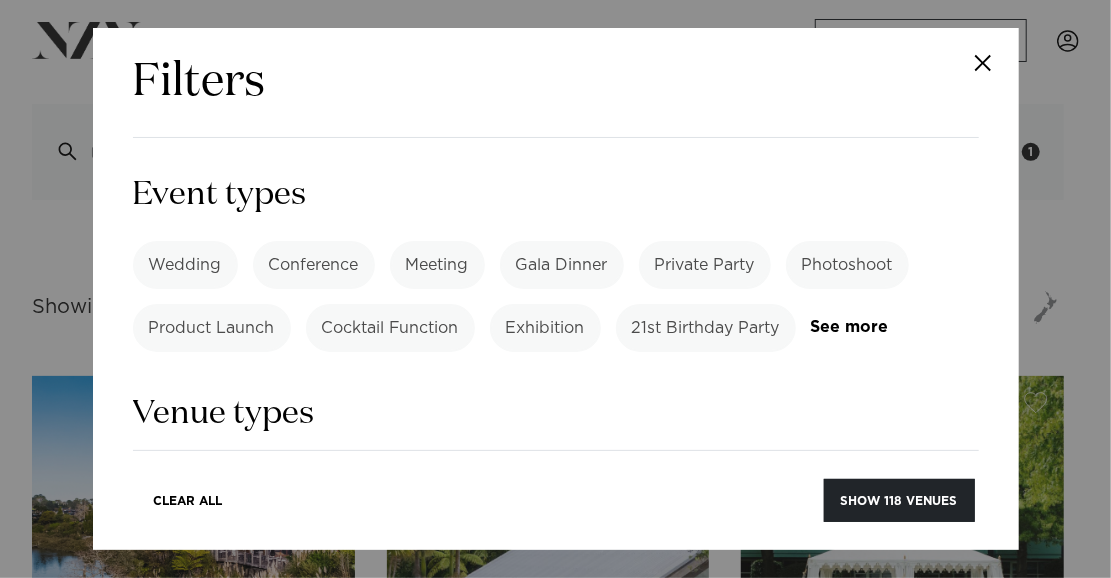 click on "Conference" at bounding box center (314, 265) 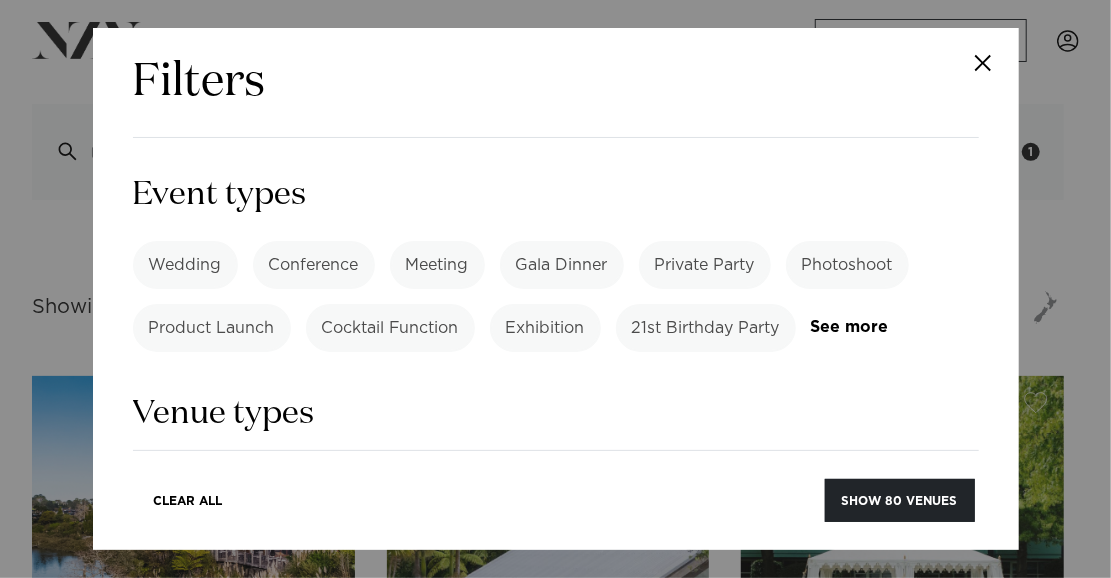 click on "Product Launch" at bounding box center (212, 328) 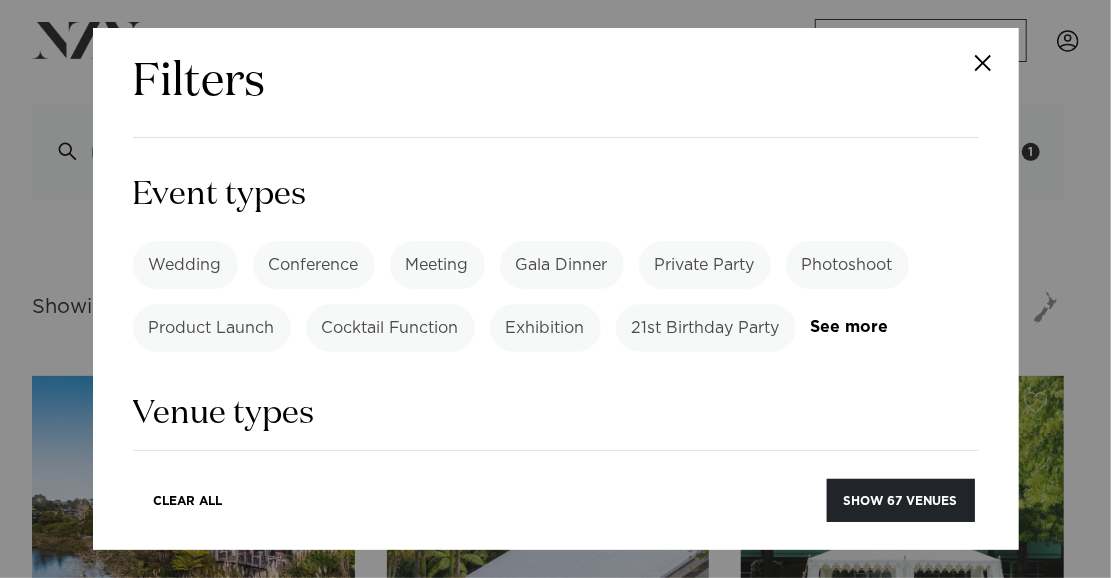 click on "Cocktail Function" at bounding box center [390, 328] 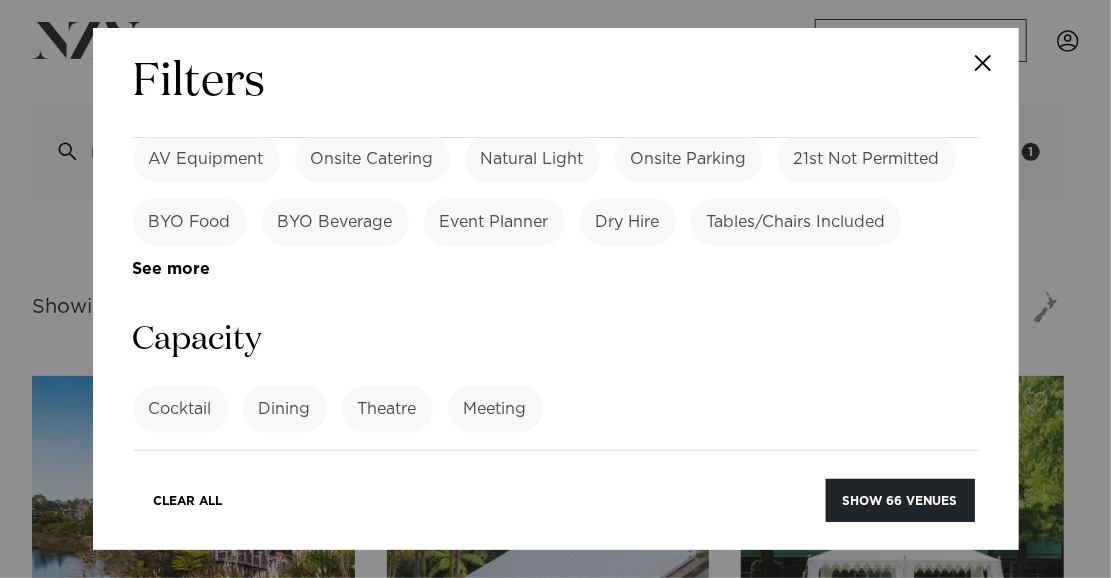 scroll, scrollTop: 1258, scrollLeft: 0, axis: vertical 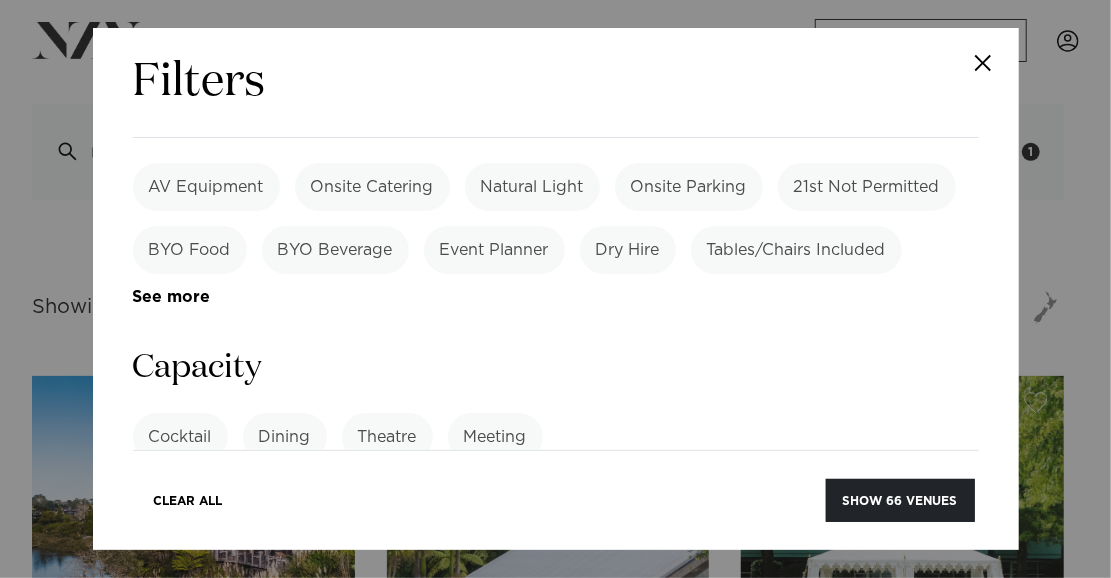 click on "AV Equipment" at bounding box center [206, 187] 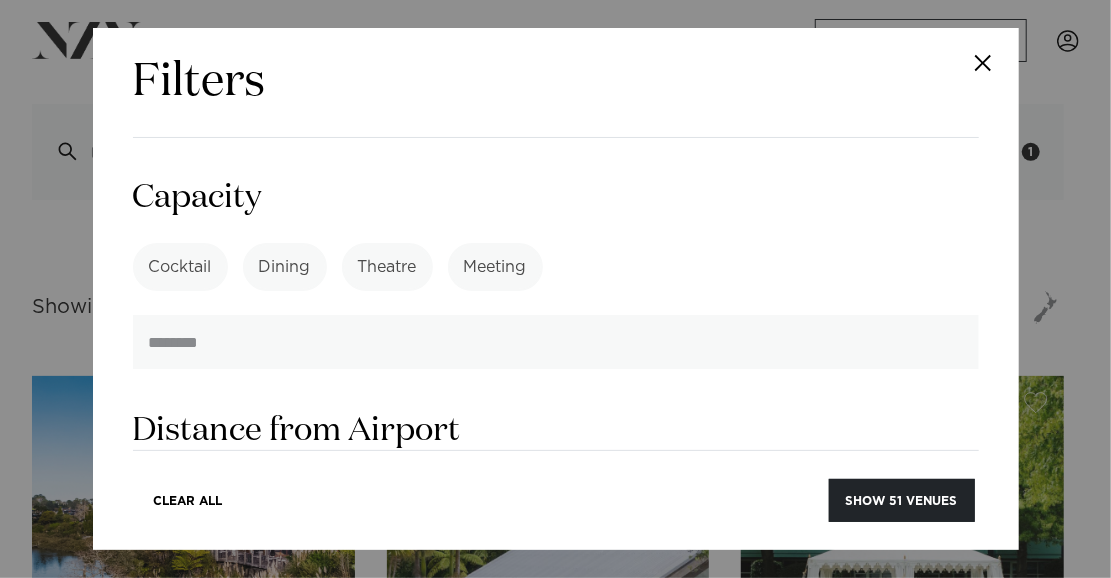 scroll, scrollTop: 1434, scrollLeft: 0, axis: vertical 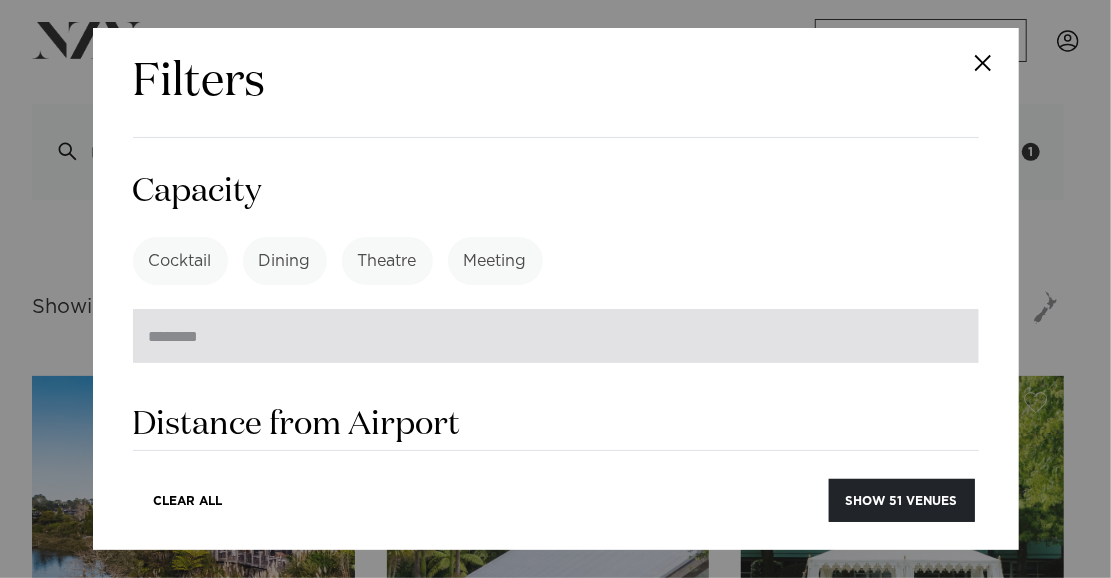 click at bounding box center (556, 336) 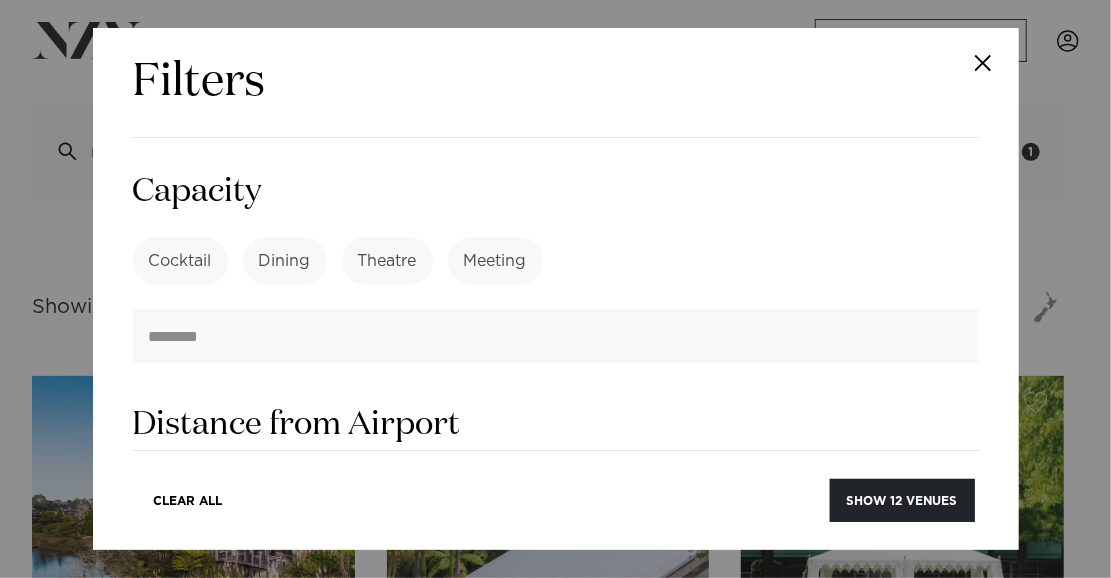 type on "***" 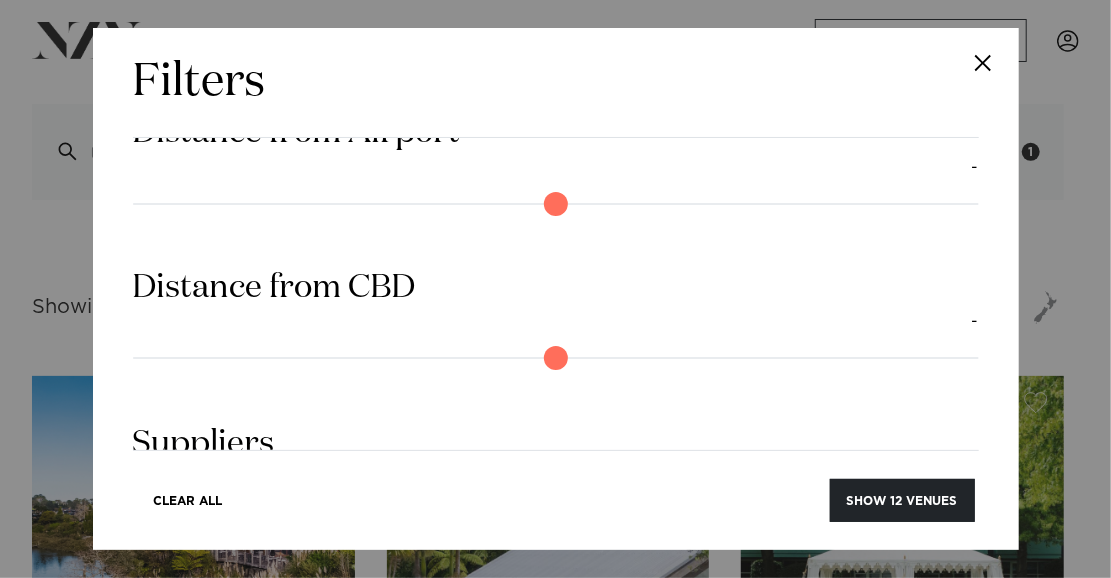 scroll, scrollTop: 1754, scrollLeft: 0, axis: vertical 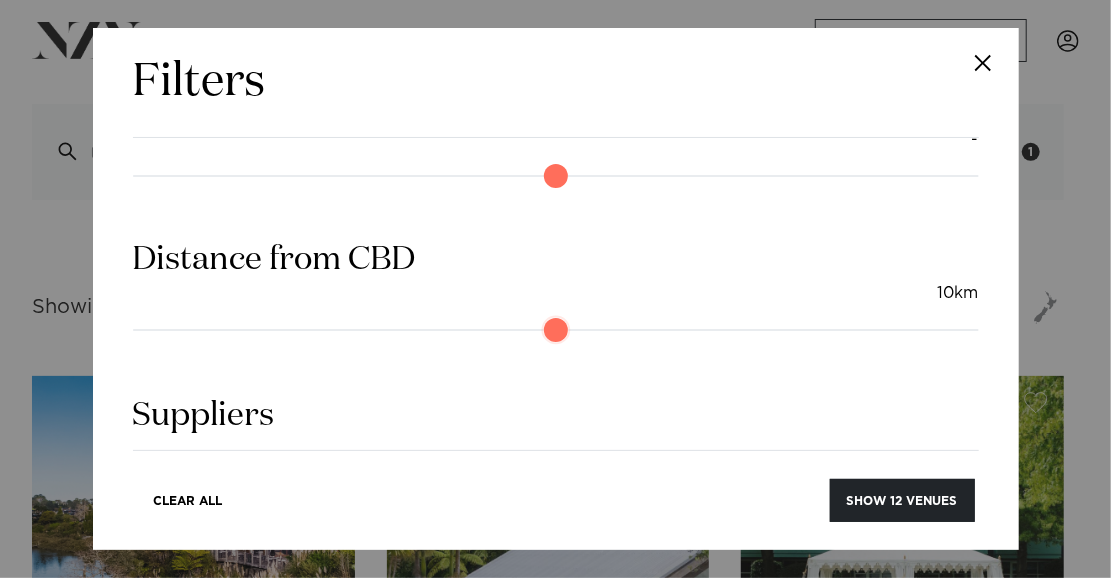 drag, startPoint x: 150, startPoint y: 365, endPoint x: 220, endPoint y: 364, distance: 70.00714 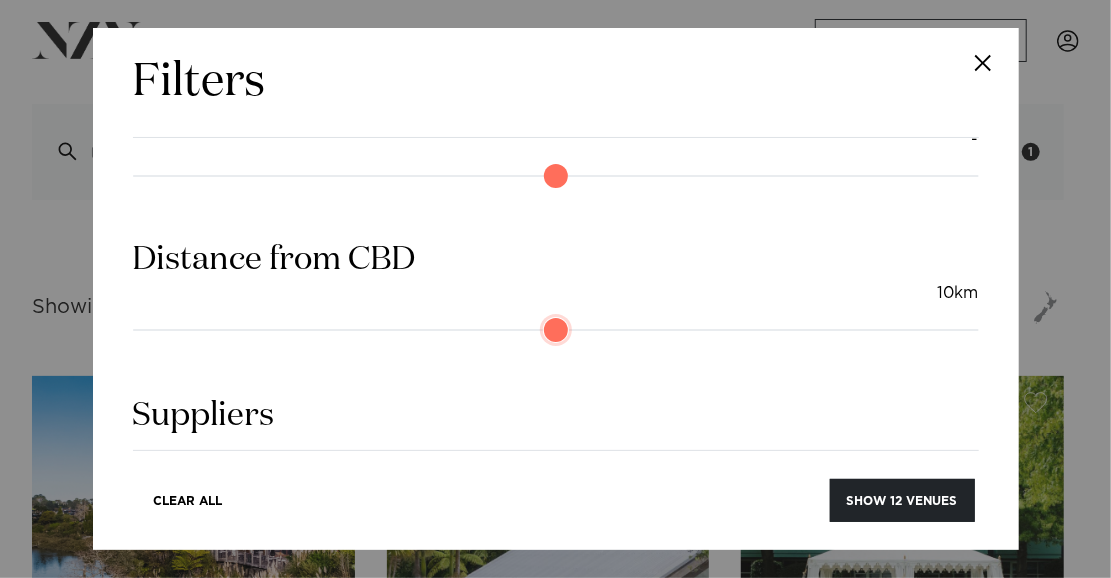 type on "**" 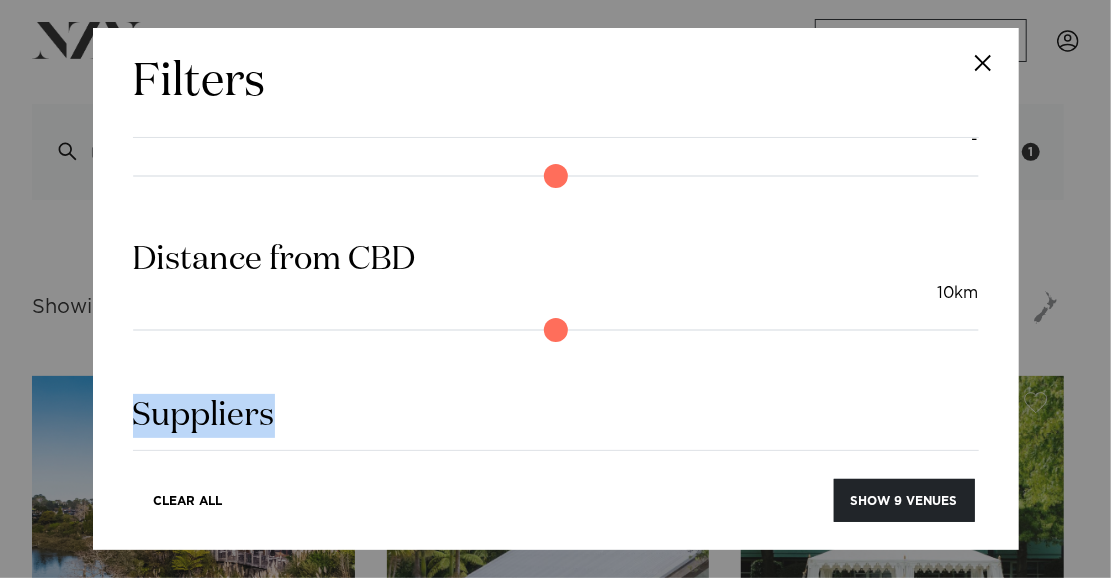 drag, startPoint x: 980, startPoint y: 369, endPoint x: 990, endPoint y: 407, distance: 39.293766 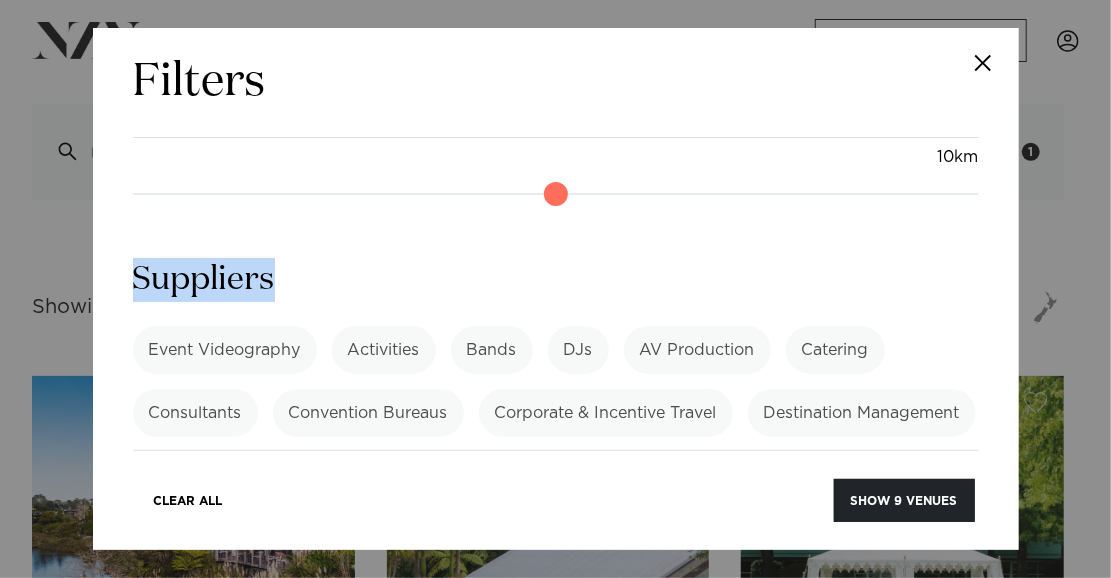 scroll, scrollTop: 2010, scrollLeft: 0, axis: vertical 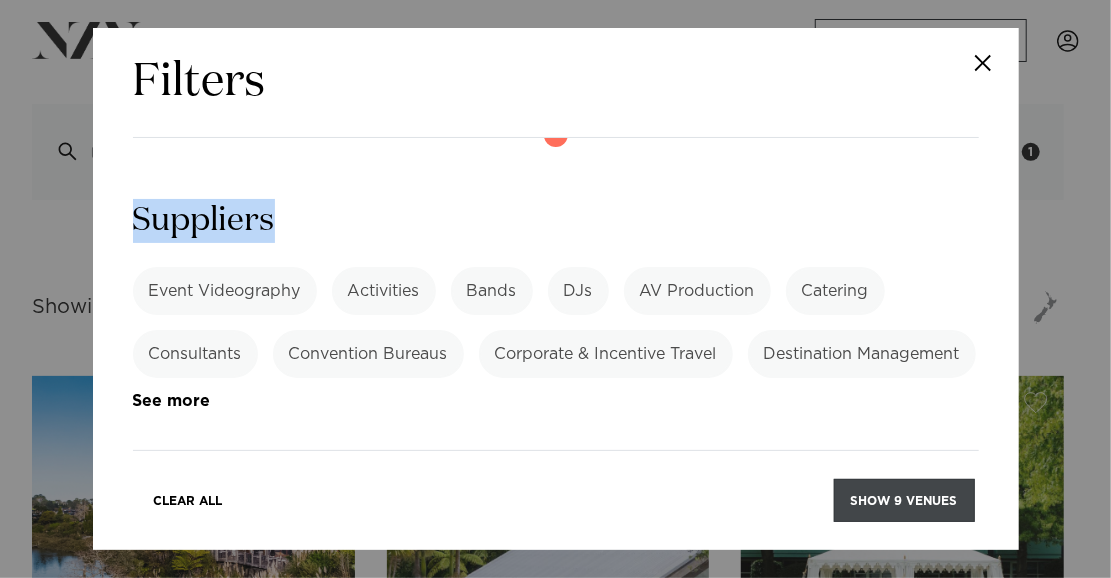 click on "Show 9 venues" at bounding box center [904, 500] 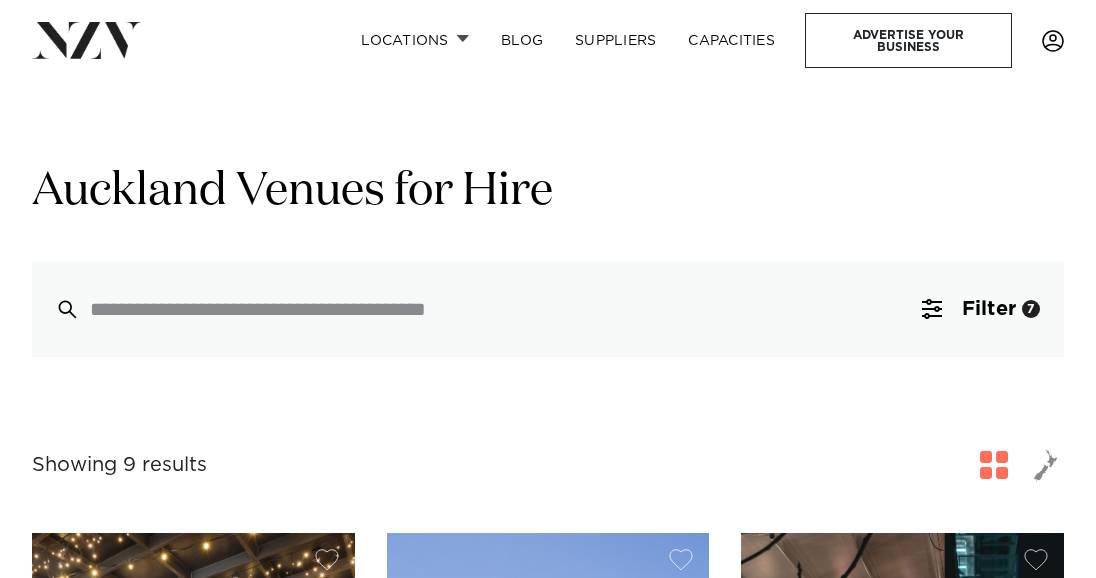 scroll, scrollTop: 0, scrollLeft: 0, axis: both 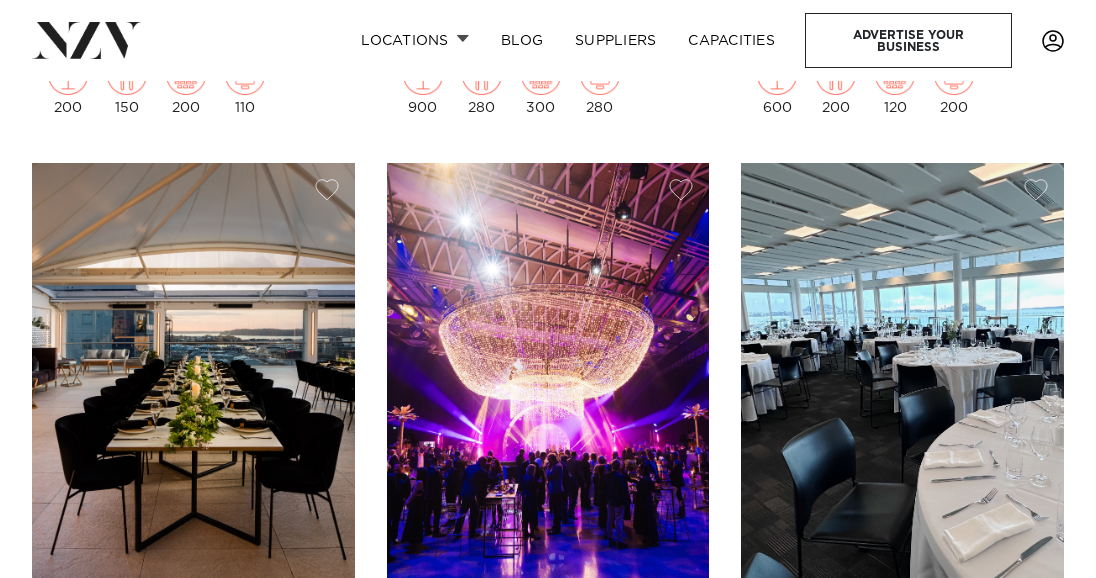 drag, startPoint x: 1102, startPoint y: 41, endPoint x: 1154, endPoint y: 188, distance: 155.92627 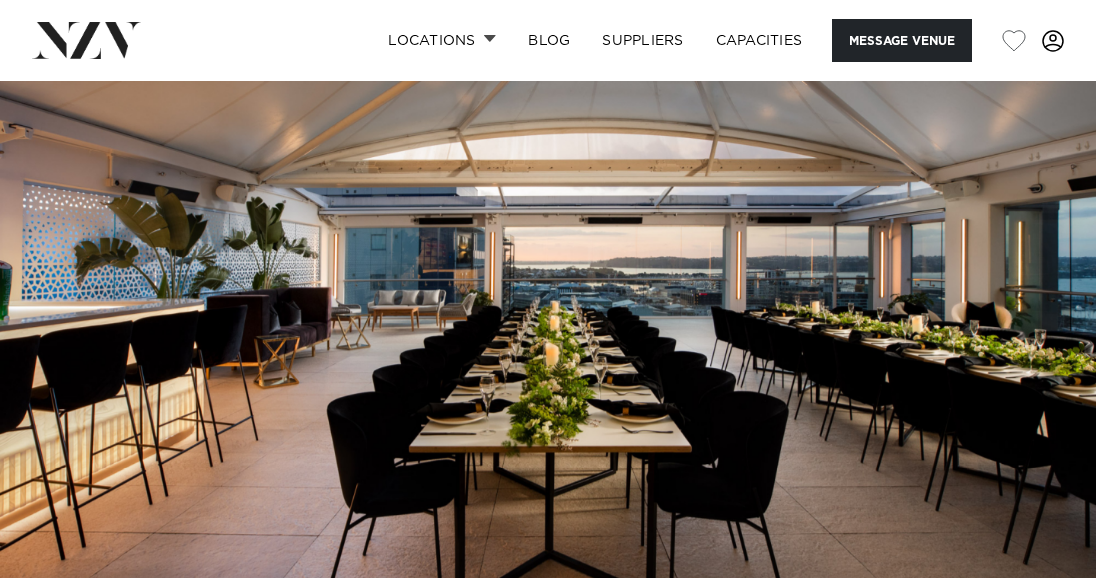scroll, scrollTop: 0, scrollLeft: 0, axis: both 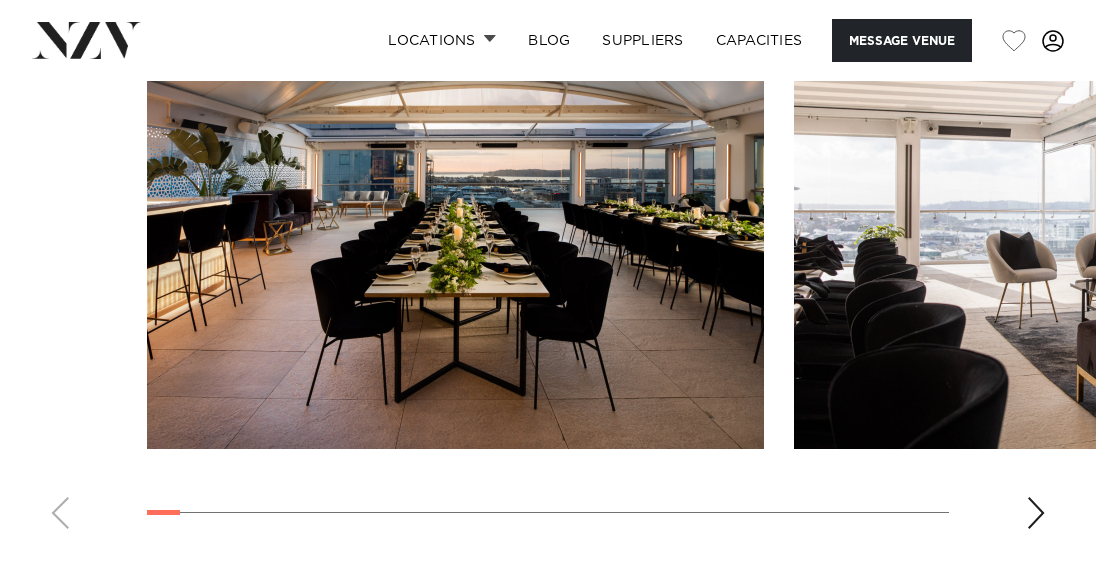 click at bounding box center (1036, 513) 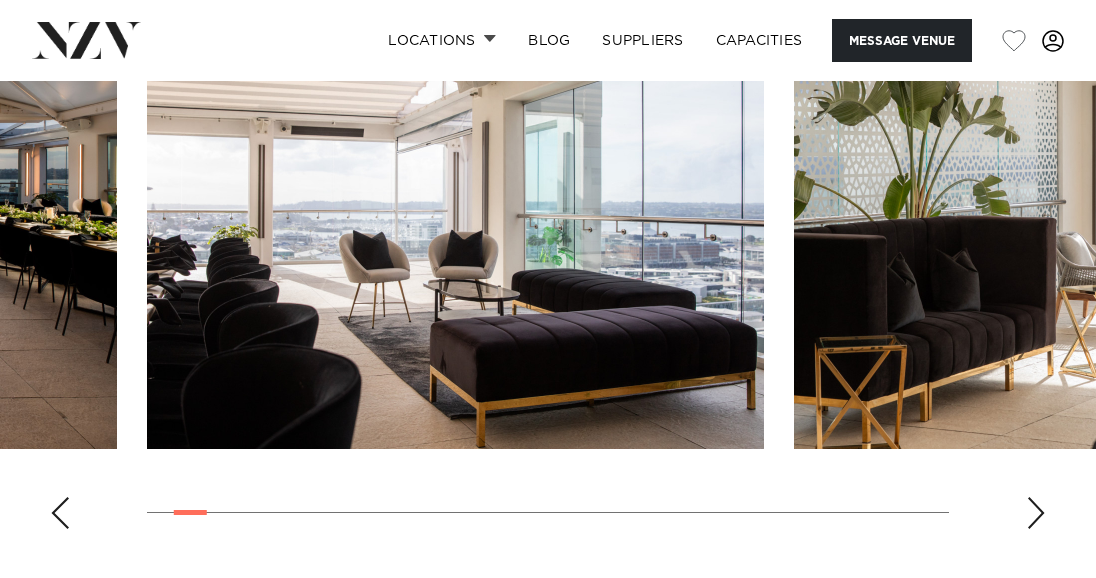 click at bounding box center (1036, 513) 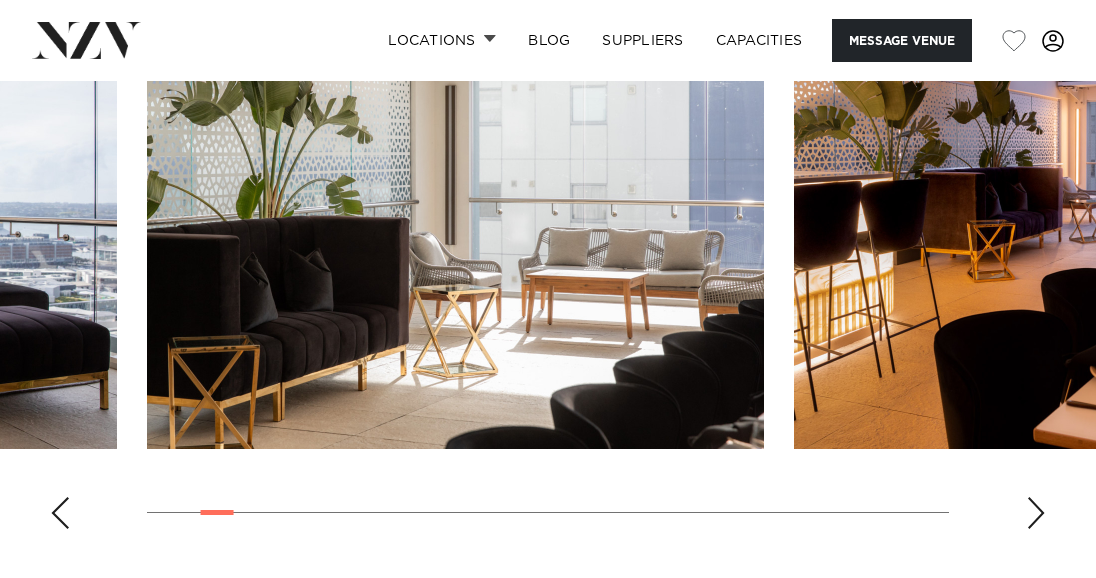 click at bounding box center [1036, 513] 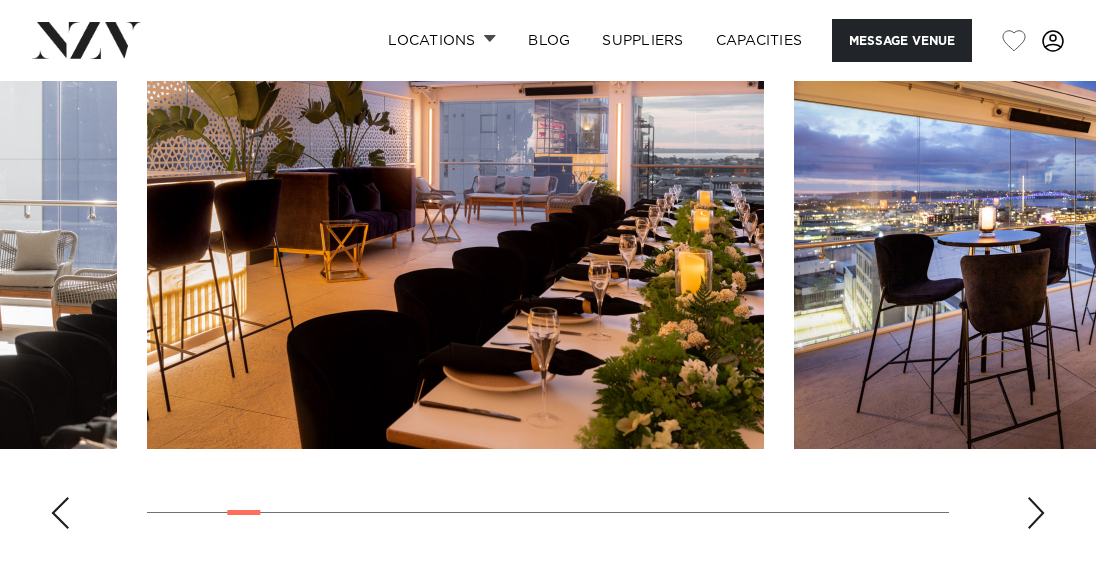 click at bounding box center (1036, 513) 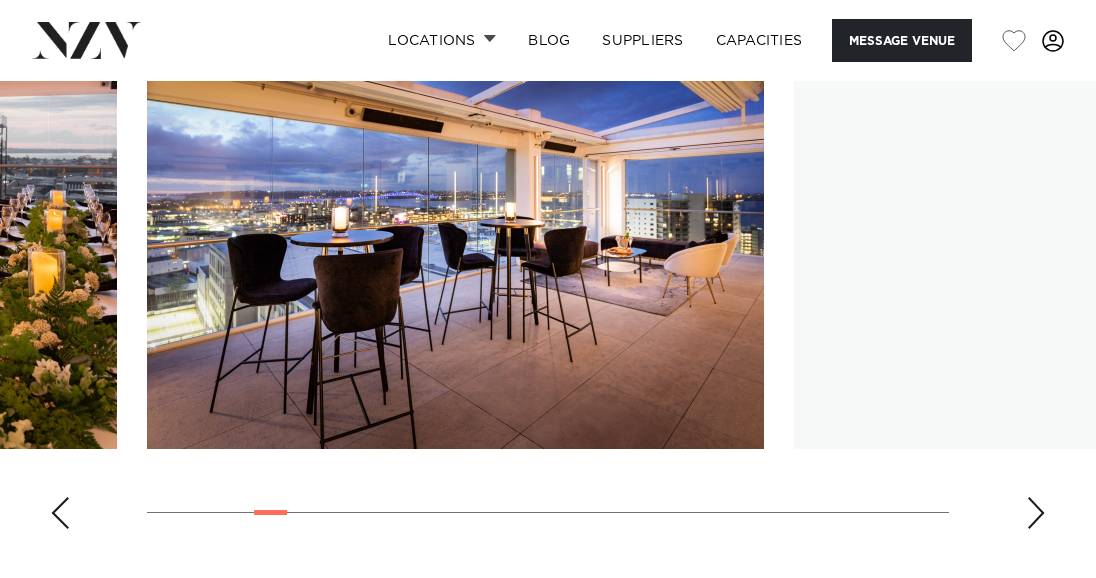 click at bounding box center (1036, 513) 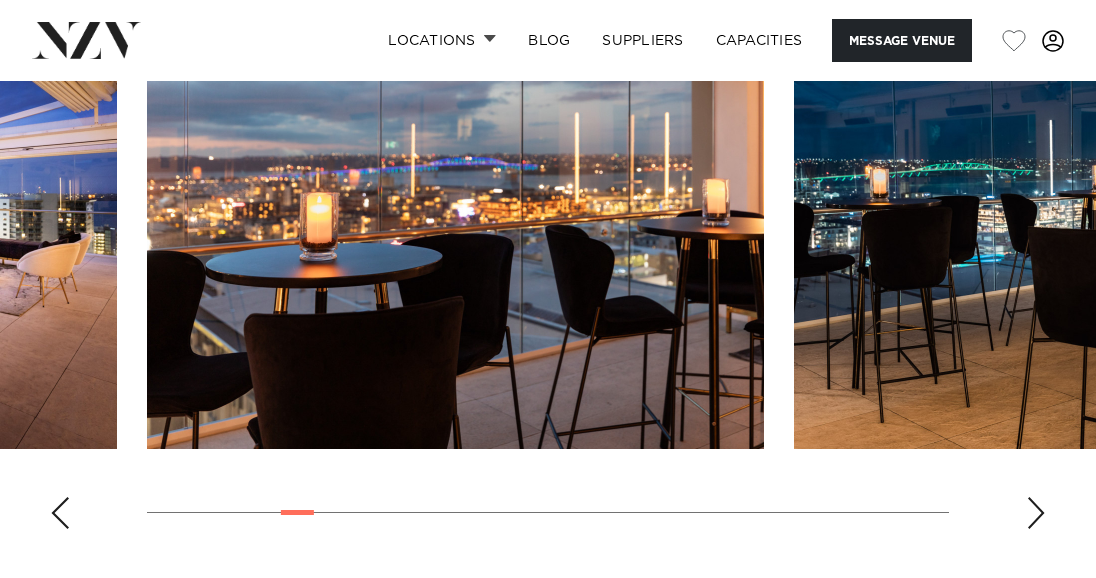 click at bounding box center (1036, 513) 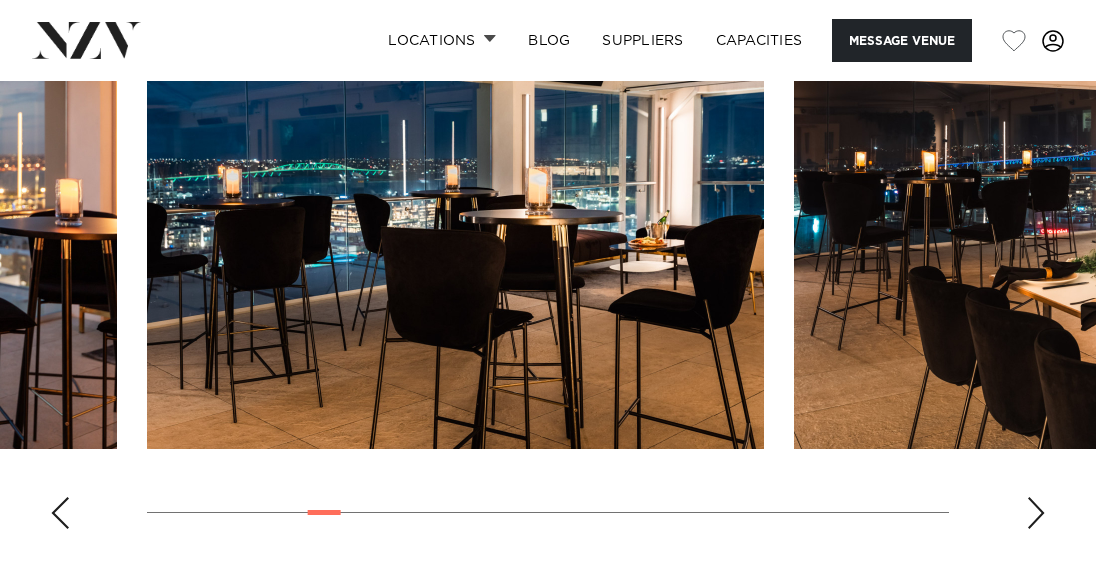 click at bounding box center [1036, 513] 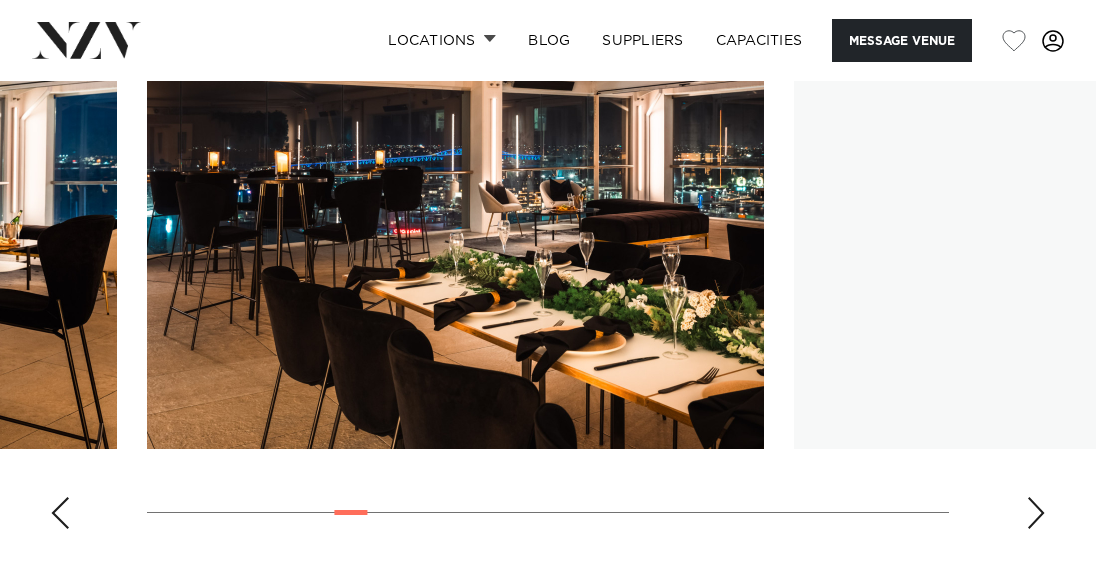 click at bounding box center (1036, 513) 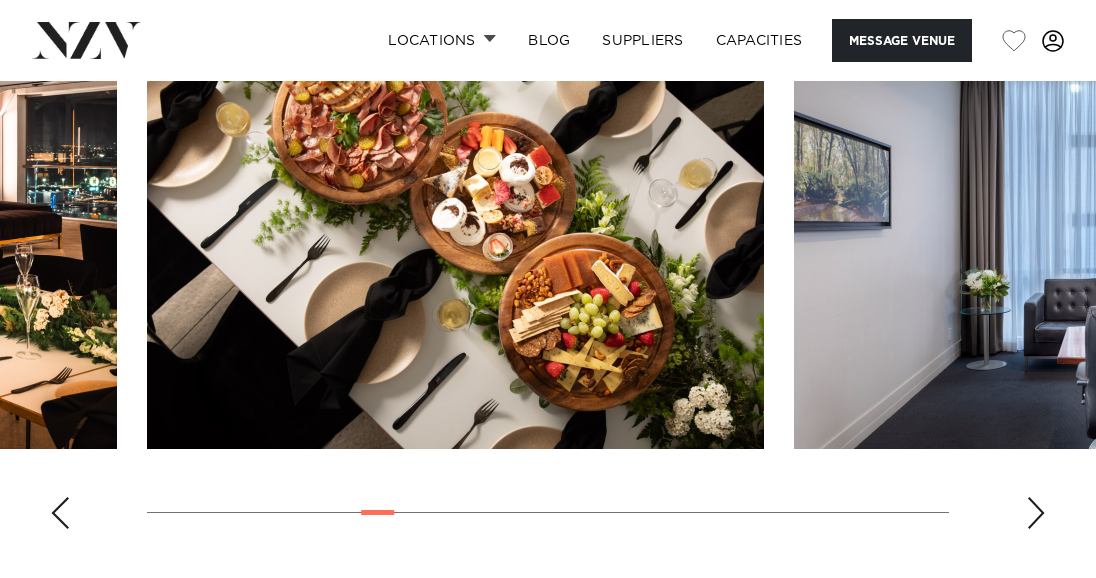 click at bounding box center (1036, 513) 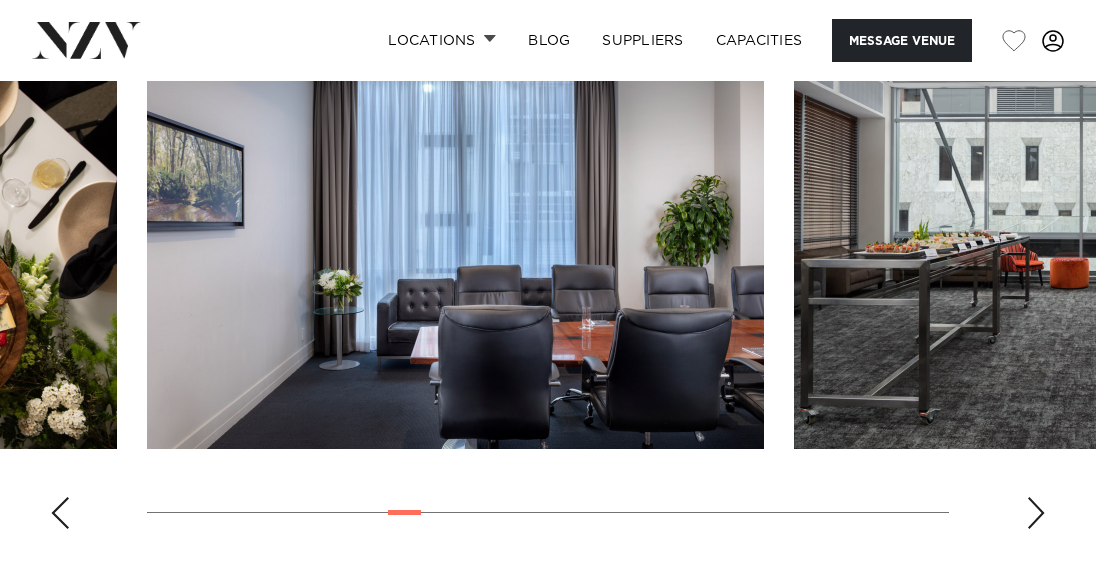 click at bounding box center [1036, 513] 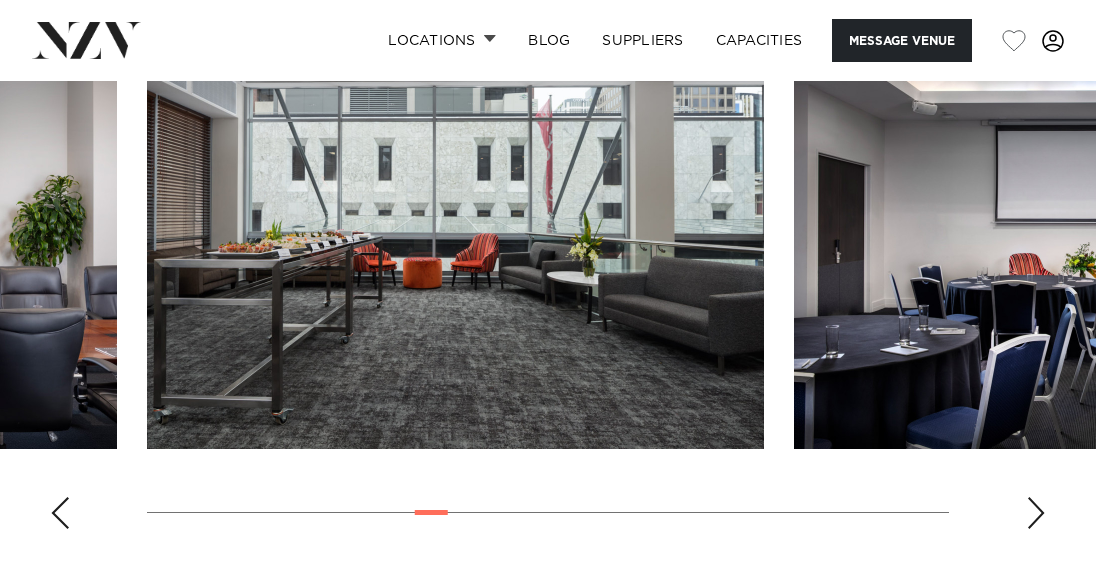 click at bounding box center (1036, 513) 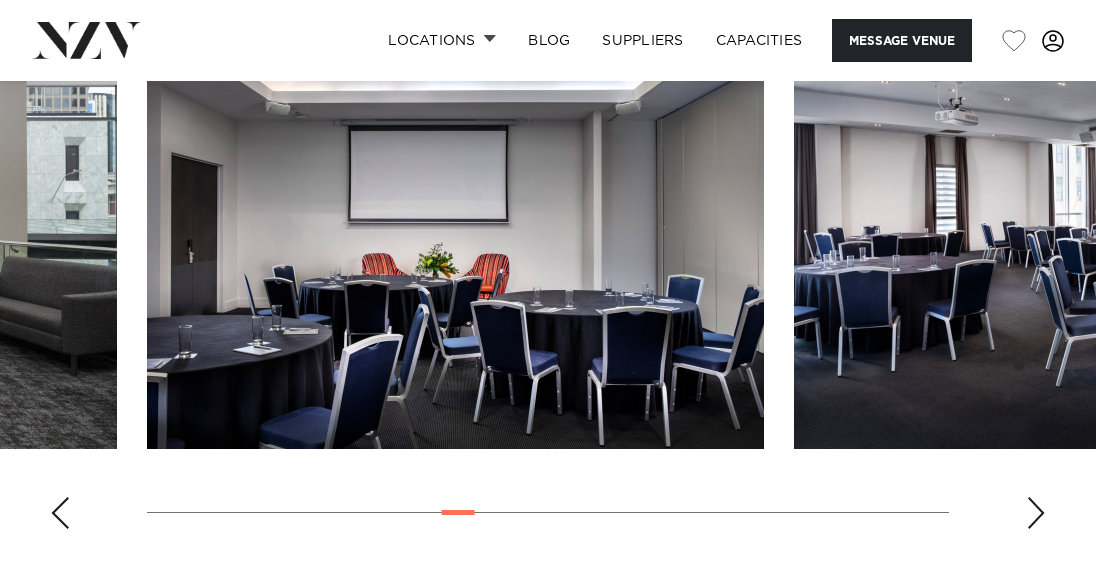 click at bounding box center (1036, 513) 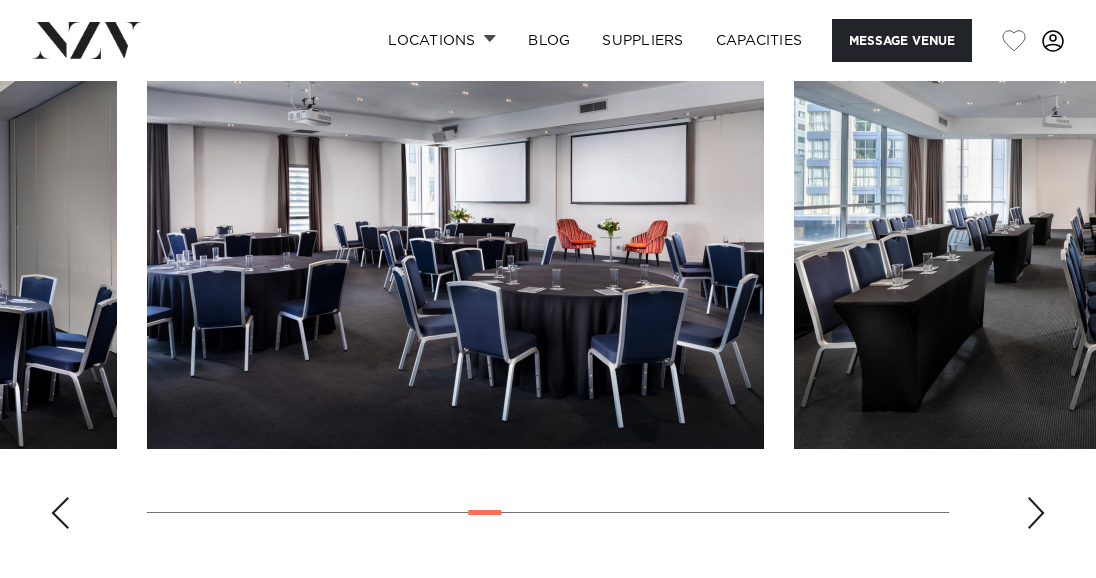 click at bounding box center [1036, 513] 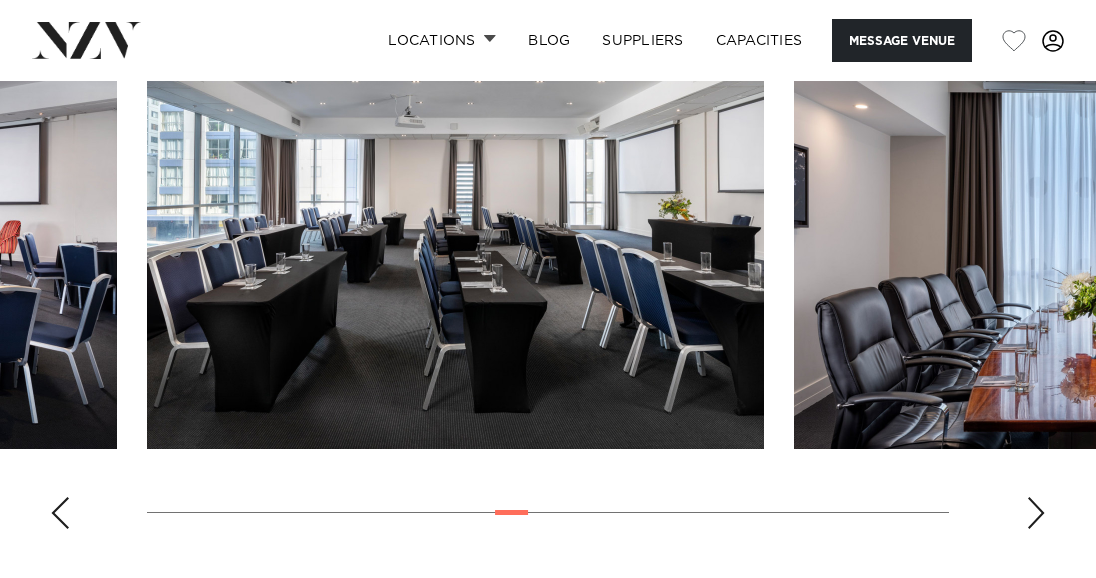 click at bounding box center (1036, 513) 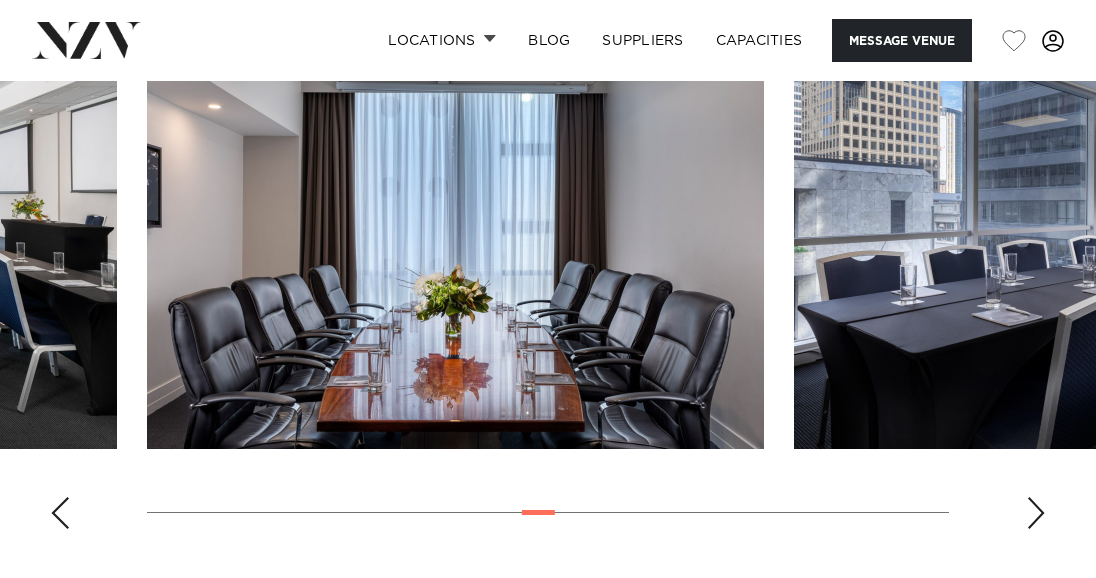 click at bounding box center [1036, 513] 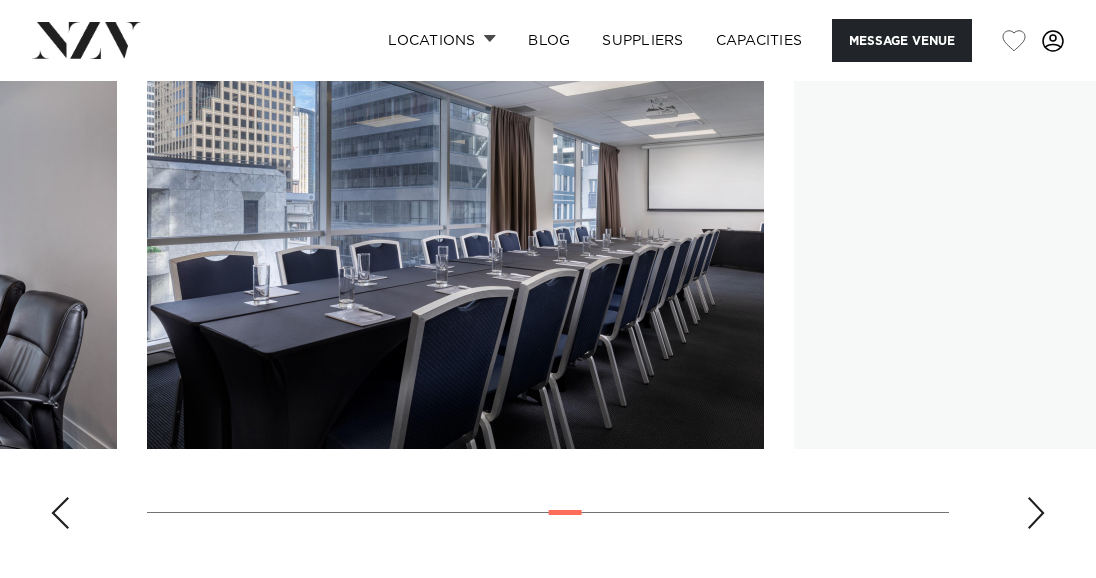 click at bounding box center (1036, 513) 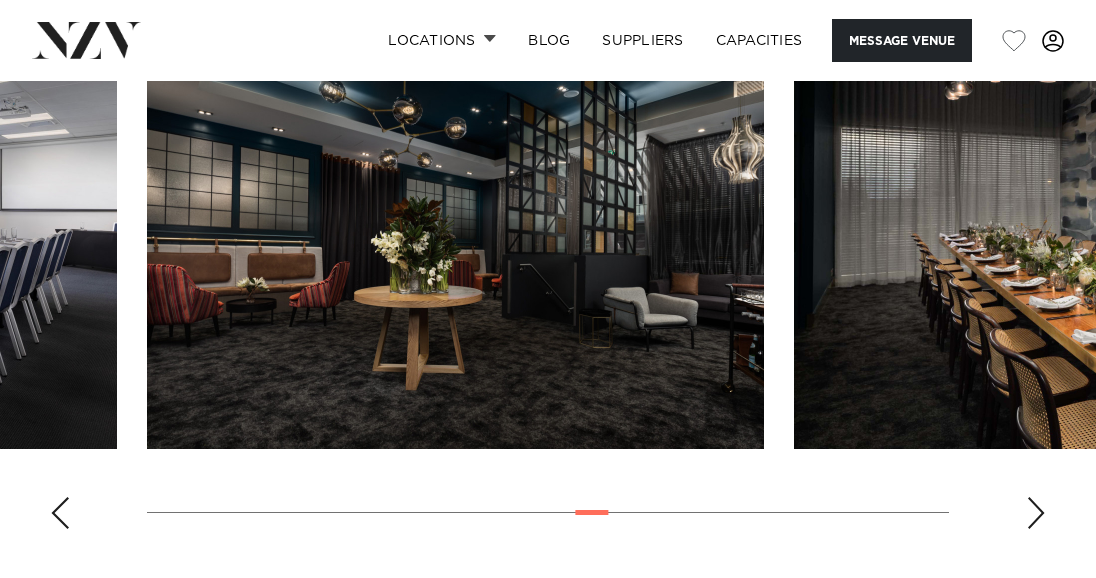 click at bounding box center (1036, 513) 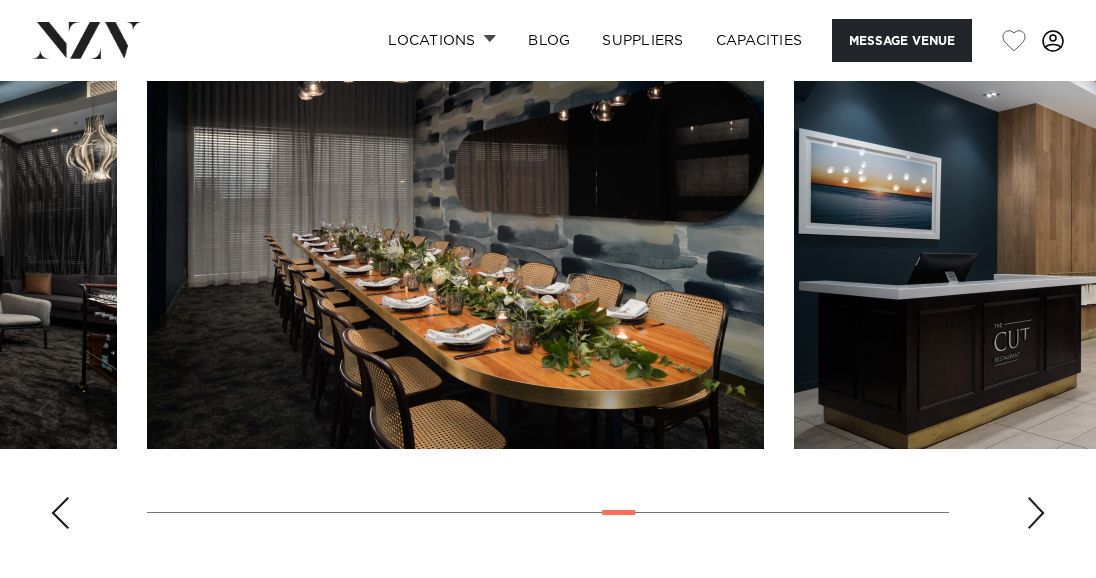 click at bounding box center [1036, 513] 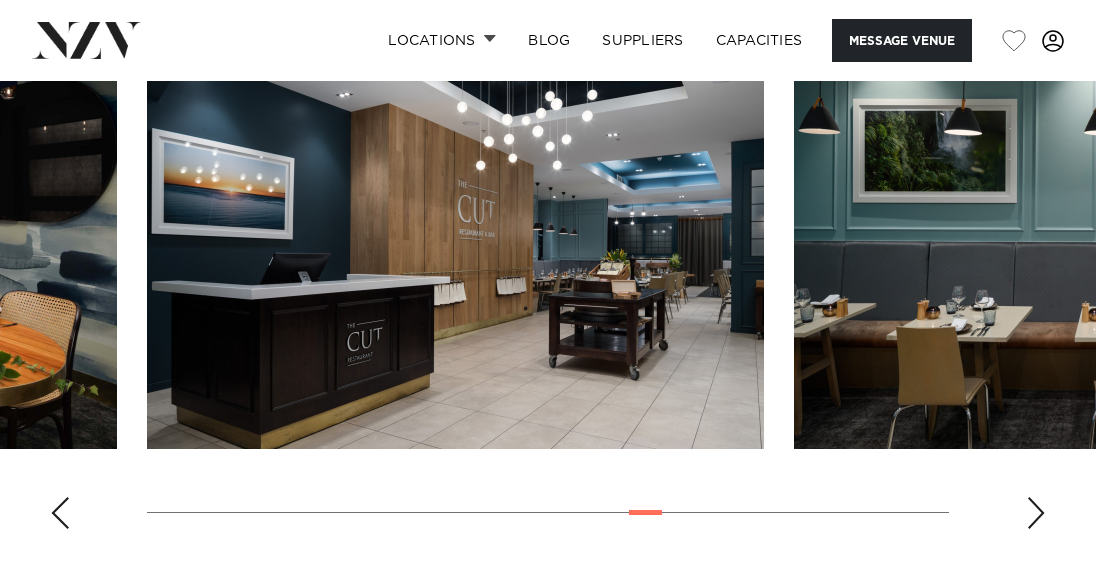 click at bounding box center [1036, 513] 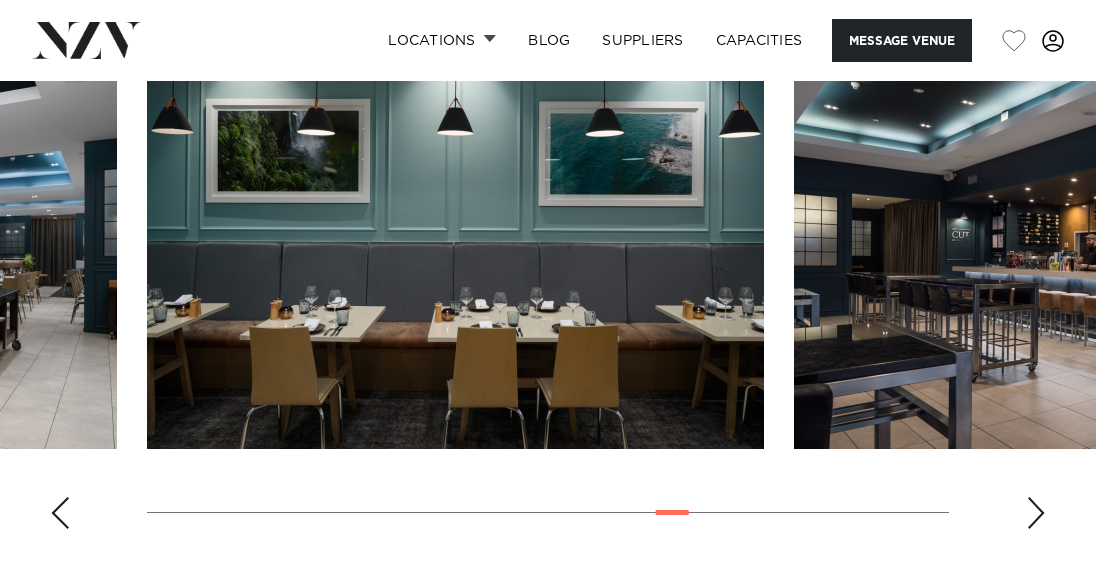 click at bounding box center (1036, 513) 